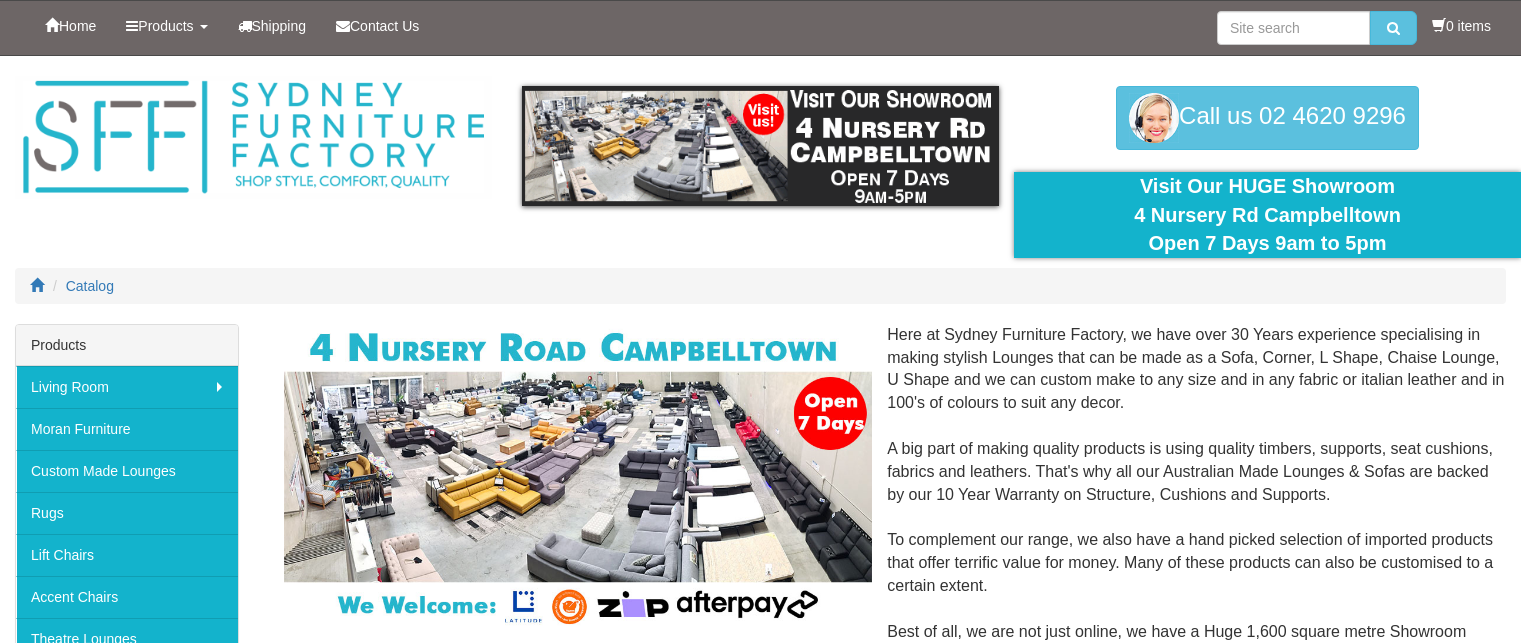 scroll, scrollTop: 0, scrollLeft: 0, axis: both 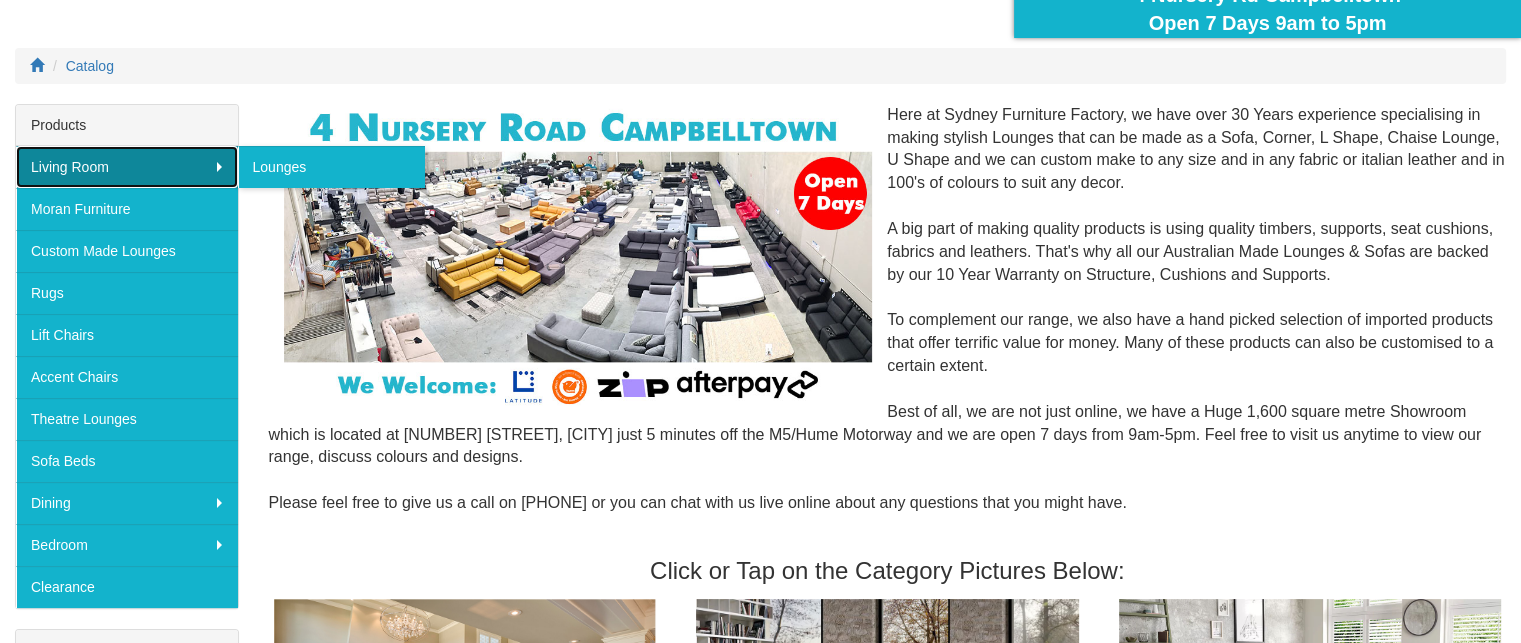 click on "Living Room" at bounding box center [127, 167] 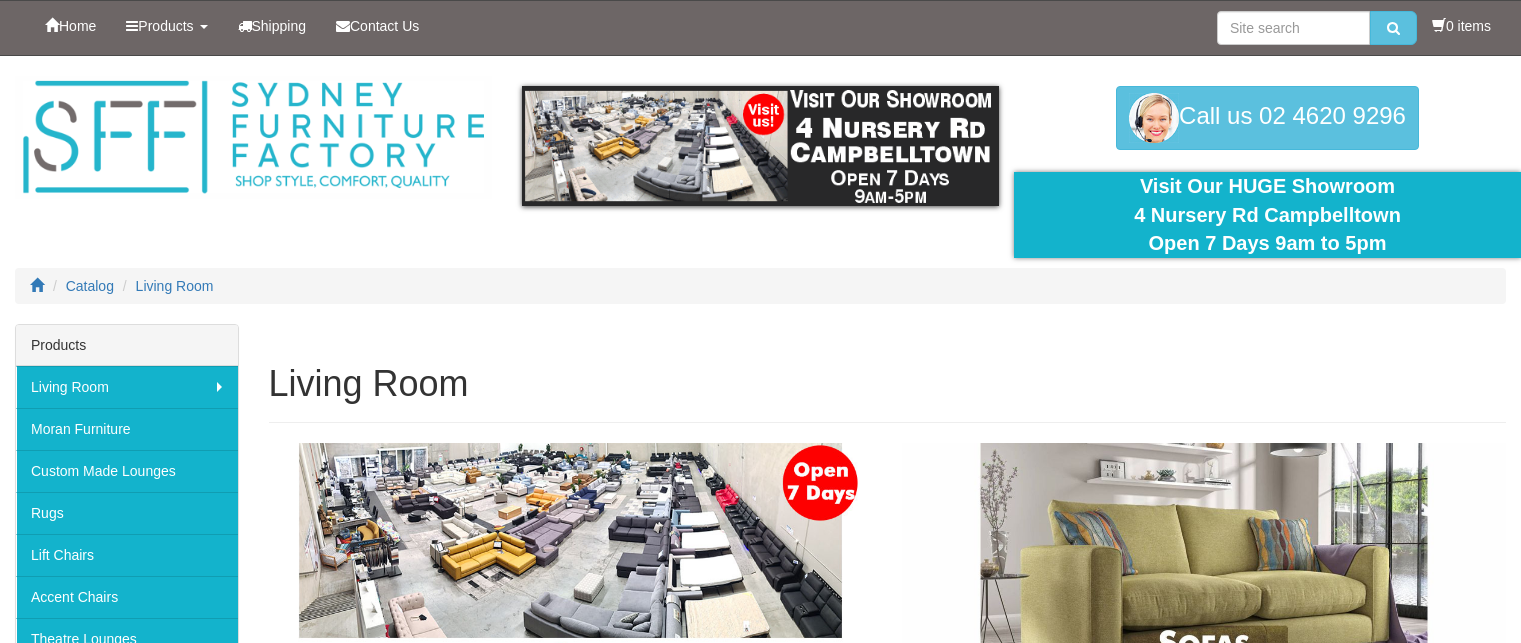 scroll, scrollTop: 0, scrollLeft: 0, axis: both 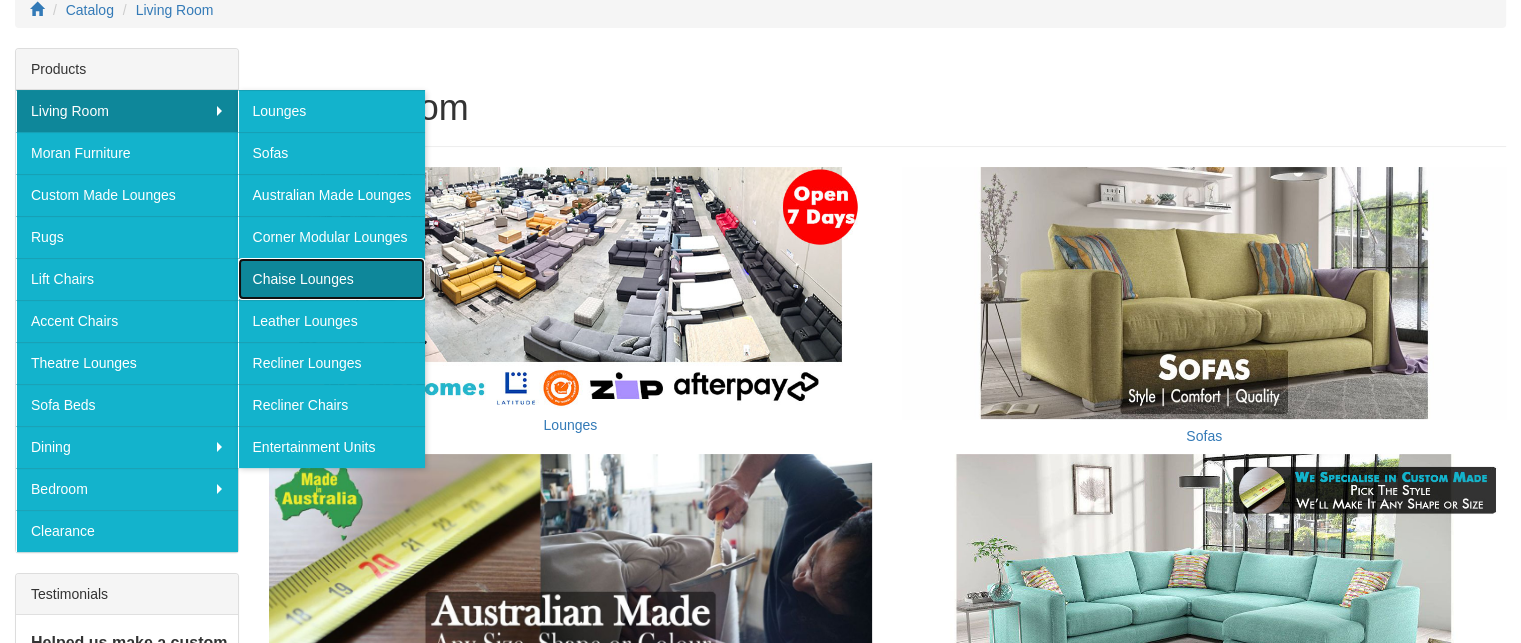 click on "Chaise Lounges" at bounding box center [332, 279] 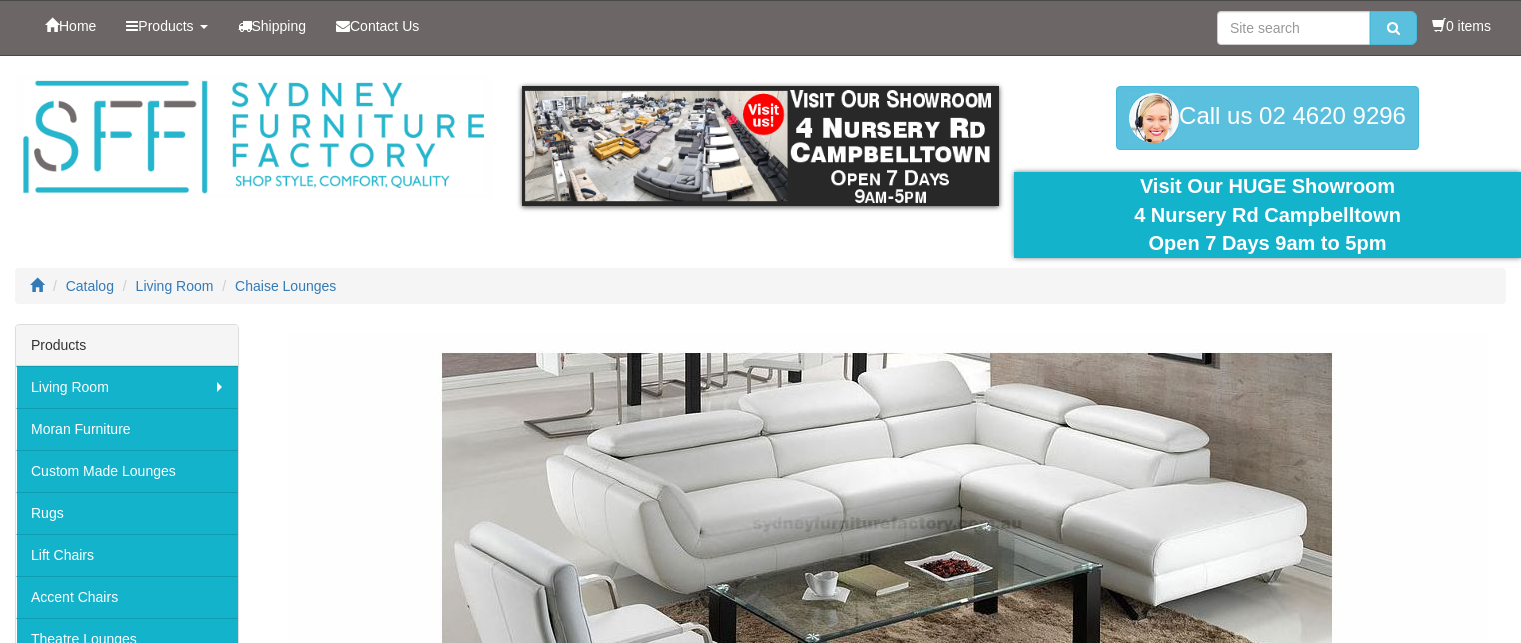scroll, scrollTop: 0, scrollLeft: 0, axis: both 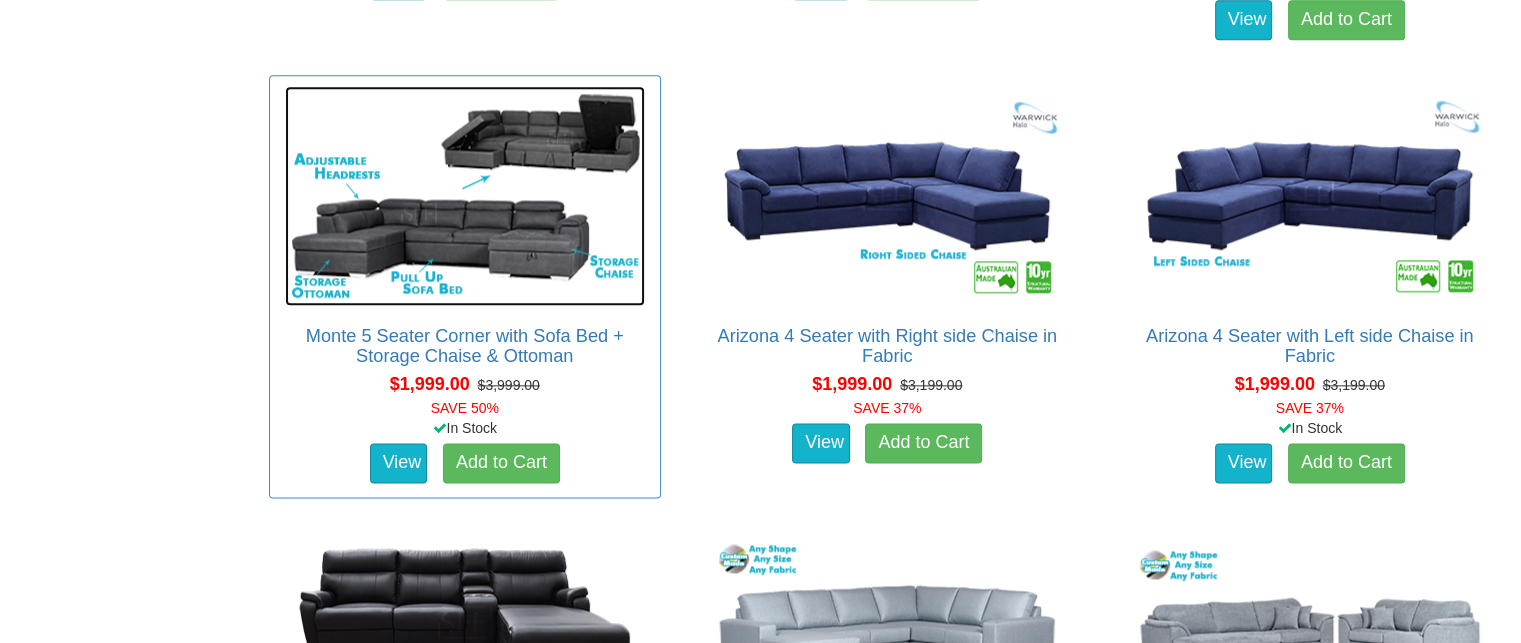 click at bounding box center [465, 196] 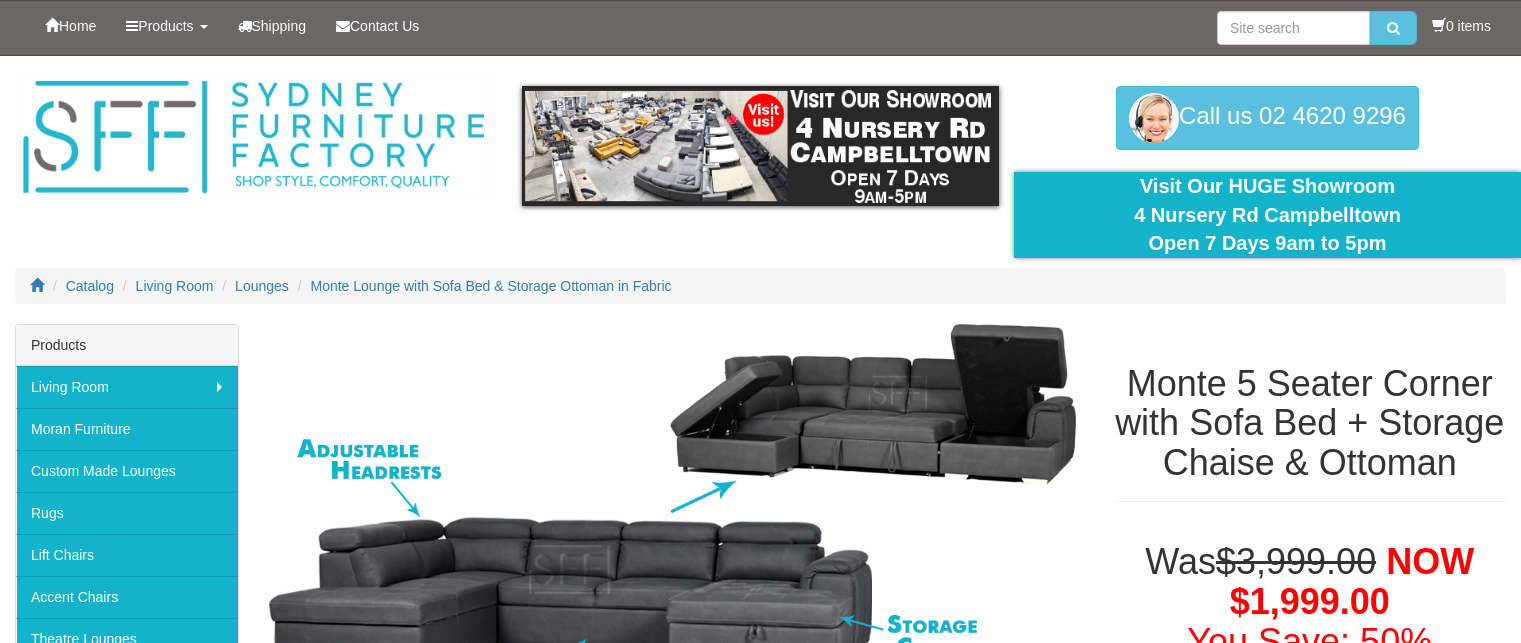 scroll, scrollTop: 0, scrollLeft: 0, axis: both 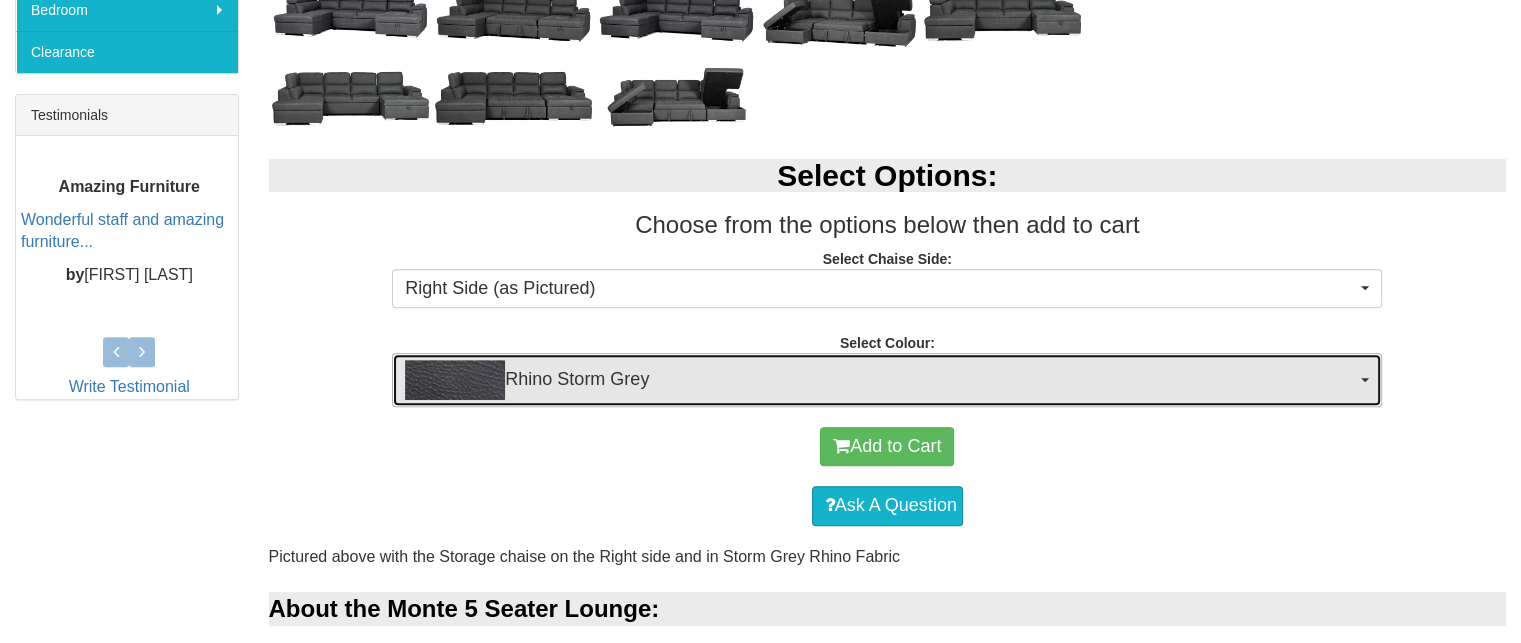 click on "Rhino Storm Grey" at bounding box center (880, 380) 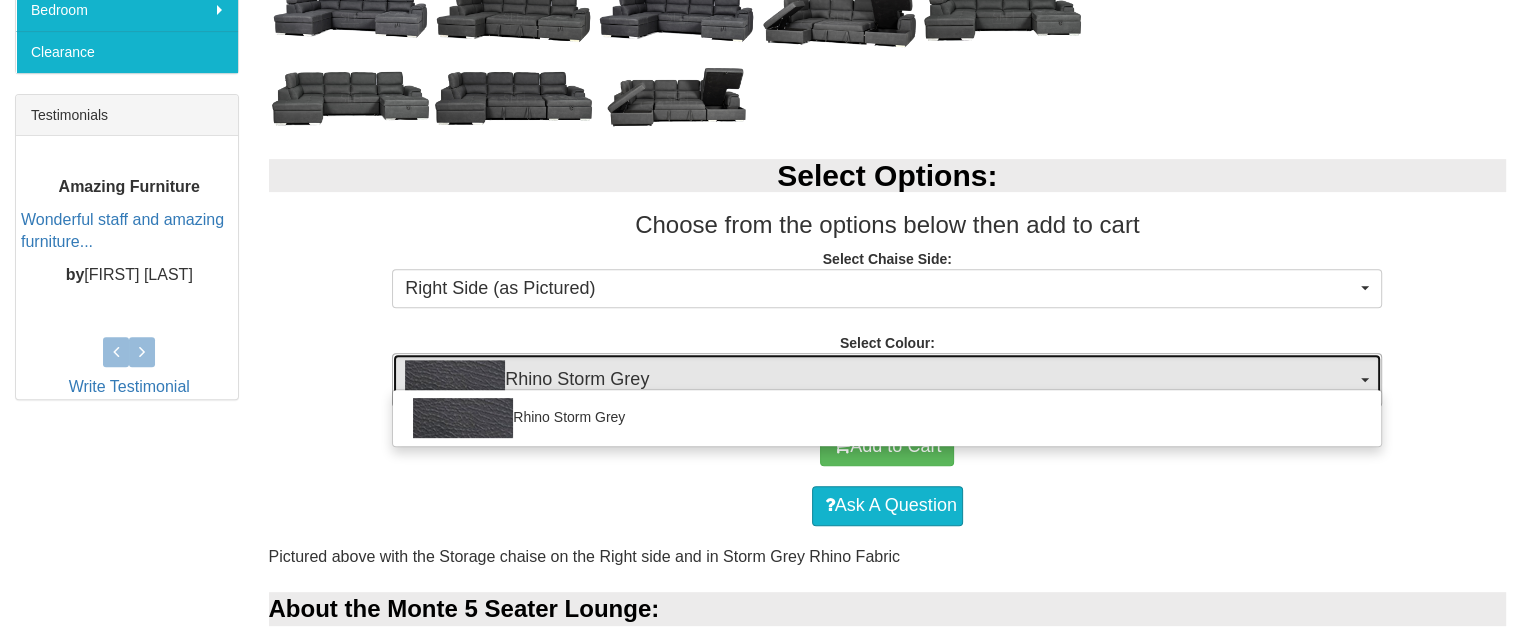 click on "Rhino Storm Grey" at bounding box center [880, 380] 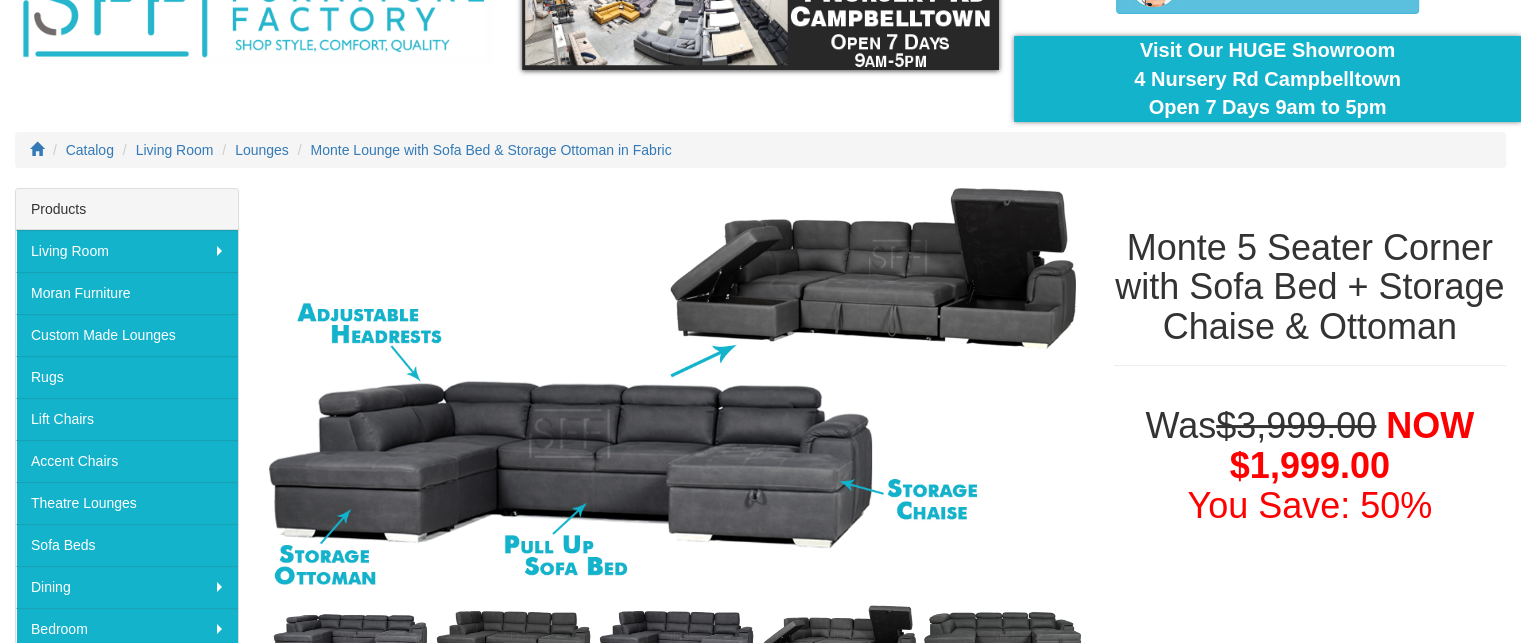 scroll, scrollTop: 0, scrollLeft: 0, axis: both 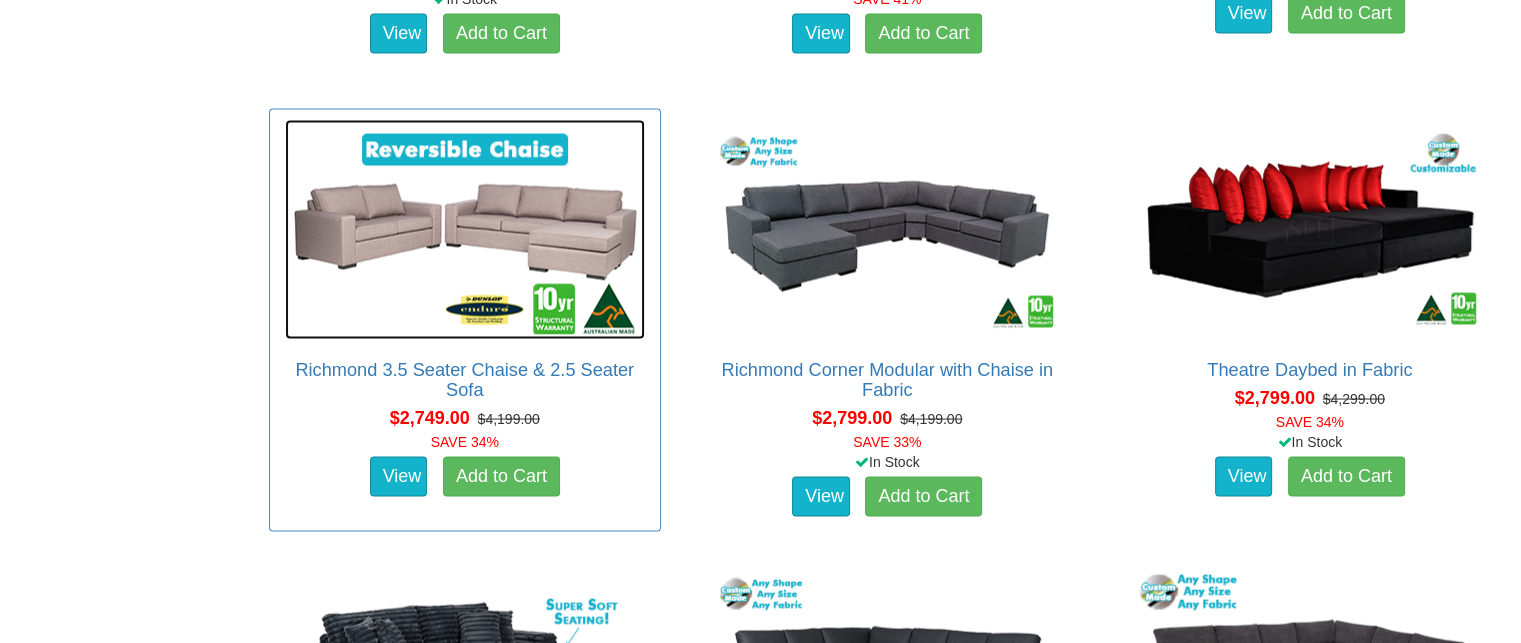 click at bounding box center [465, 230] 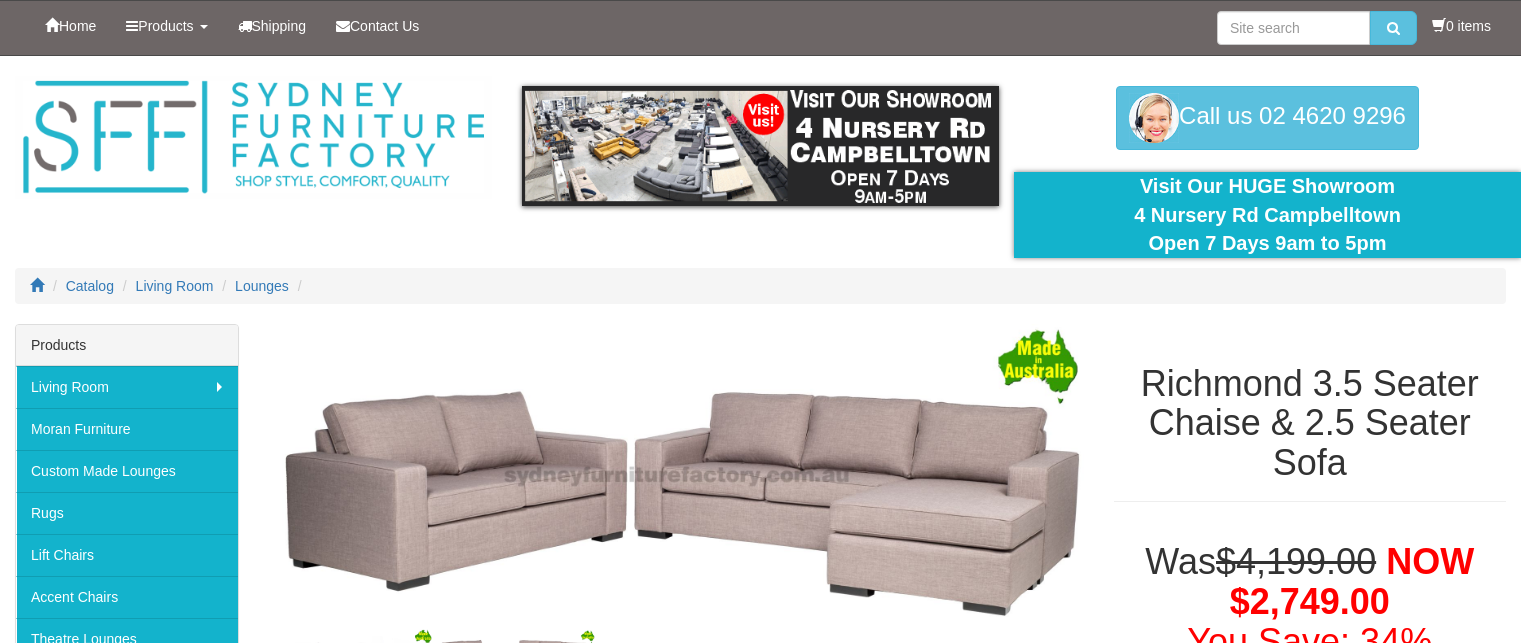 scroll, scrollTop: 0, scrollLeft: 0, axis: both 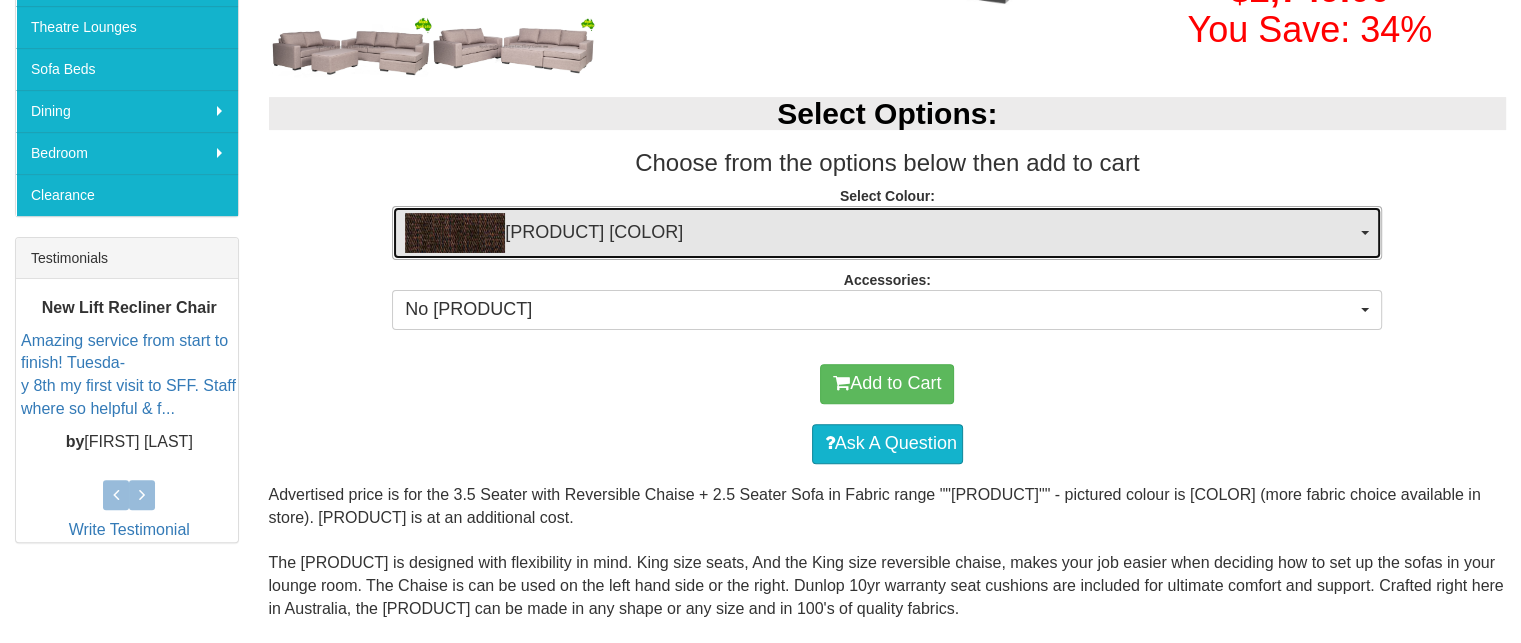 click on "[PRODUCT] [COLOR]" at bounding box center [887, 233] 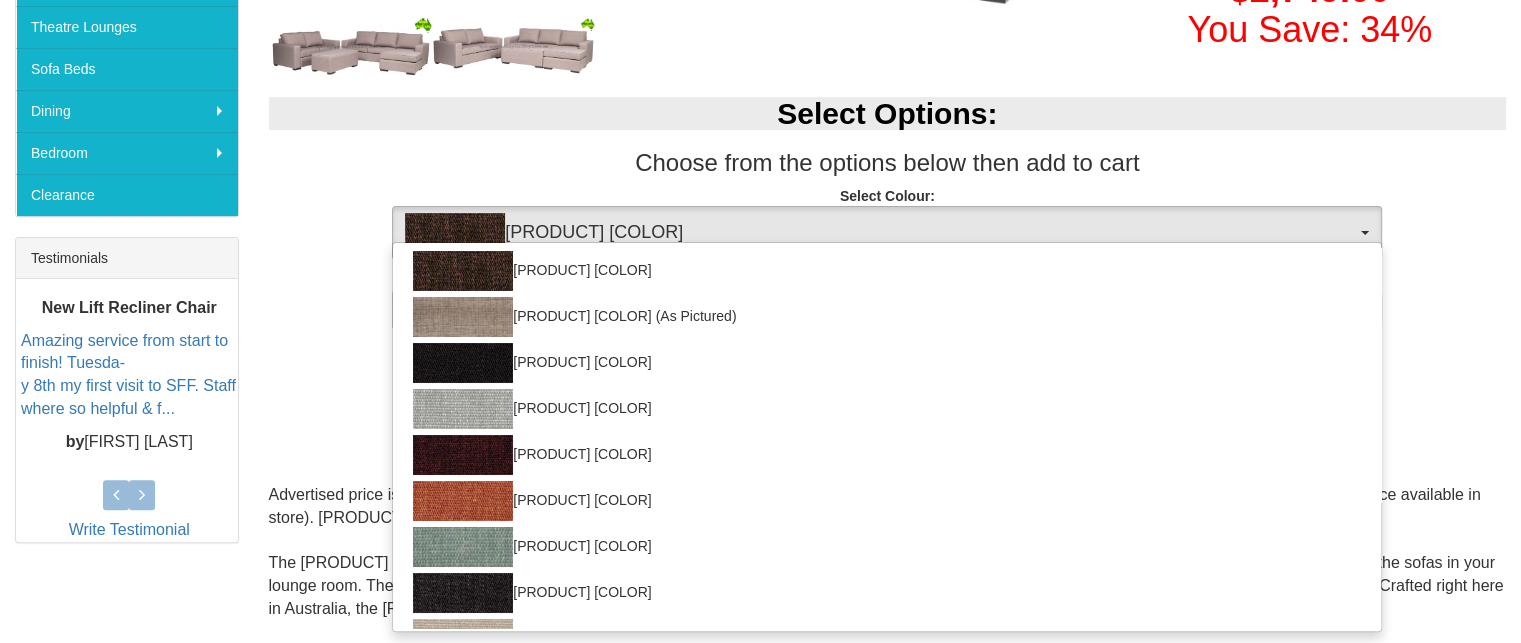 click on "Select Options:" at bounding box center [888, 113] 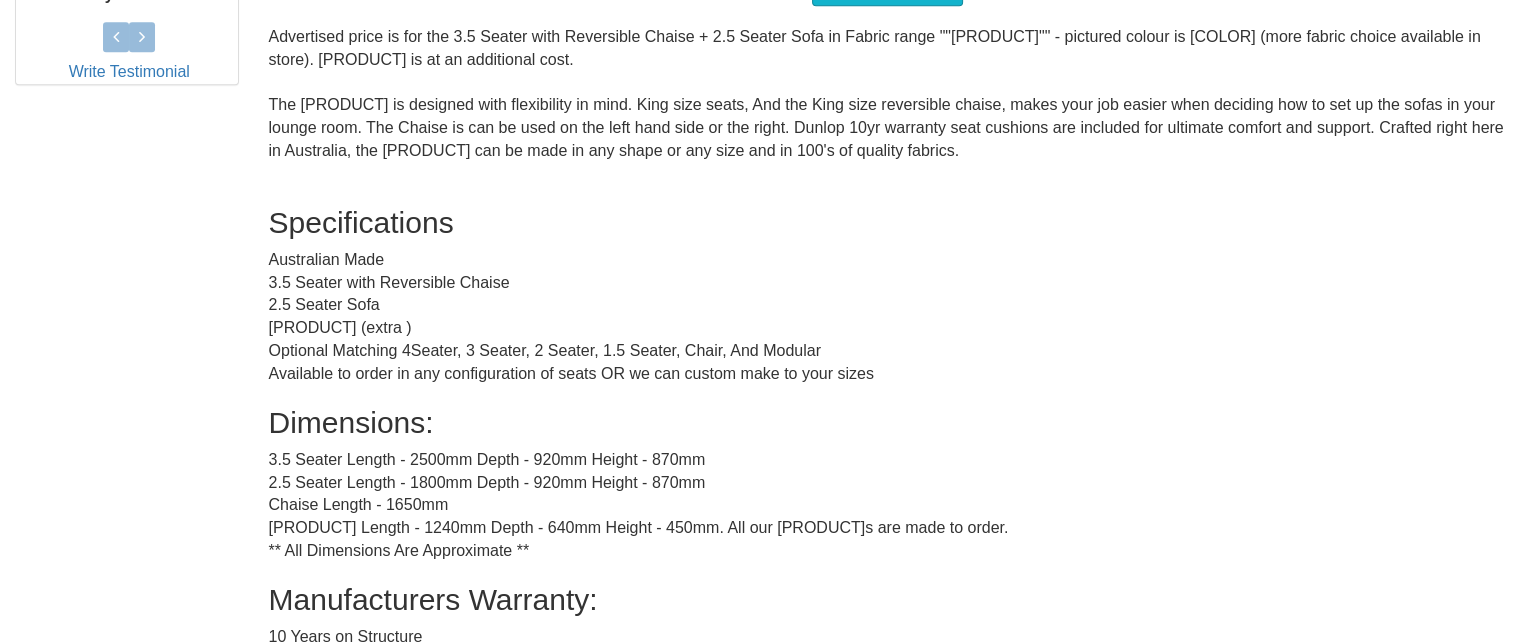 scroll, scrollTop: 1073, scrollLeft: 0, axis: vertical 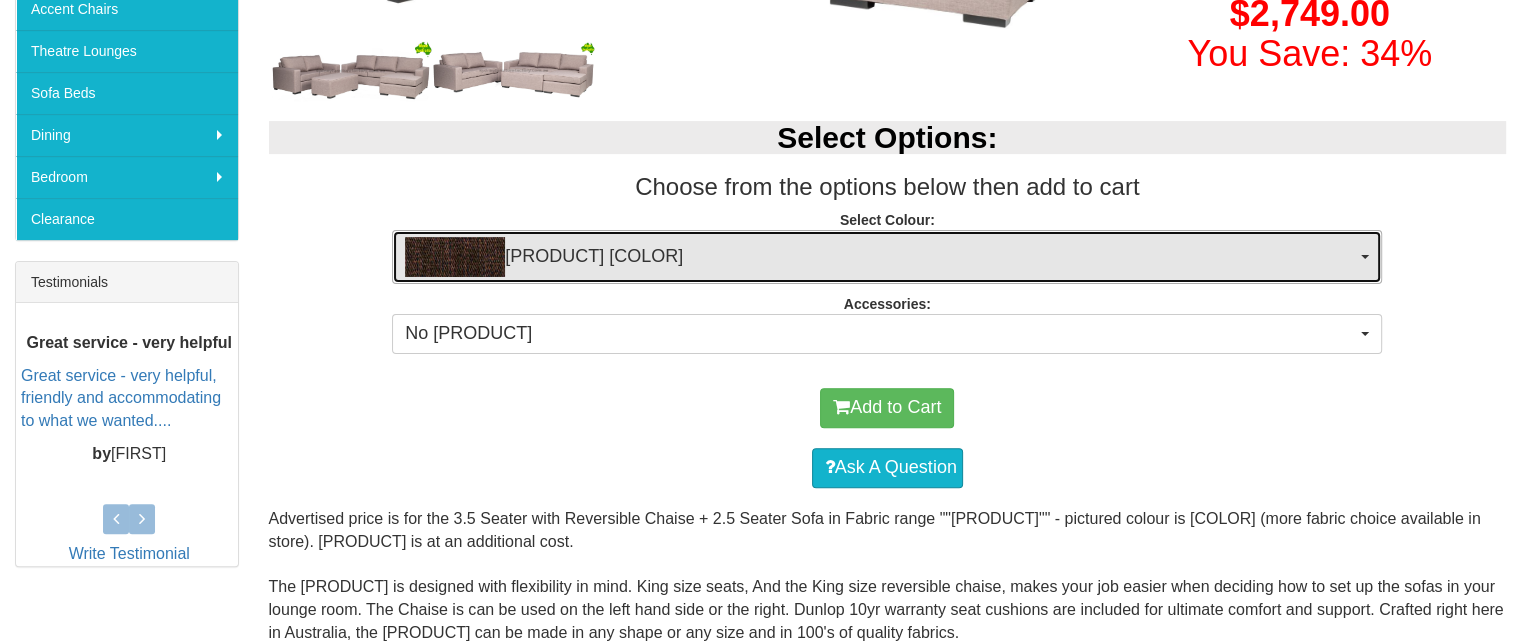 click on "Keylargo Brown" at bounding box center [880, 257] 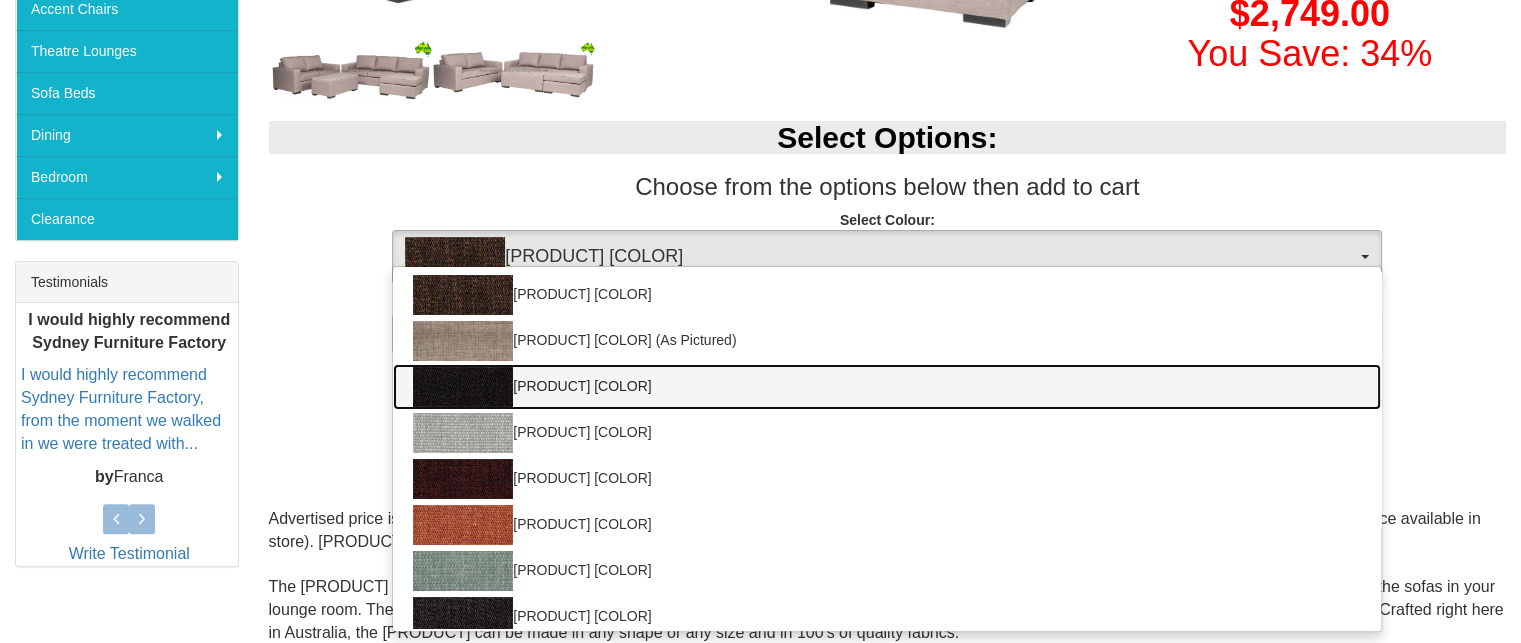 click on "Keylargo Ebony" at bounding box center [887, 387] 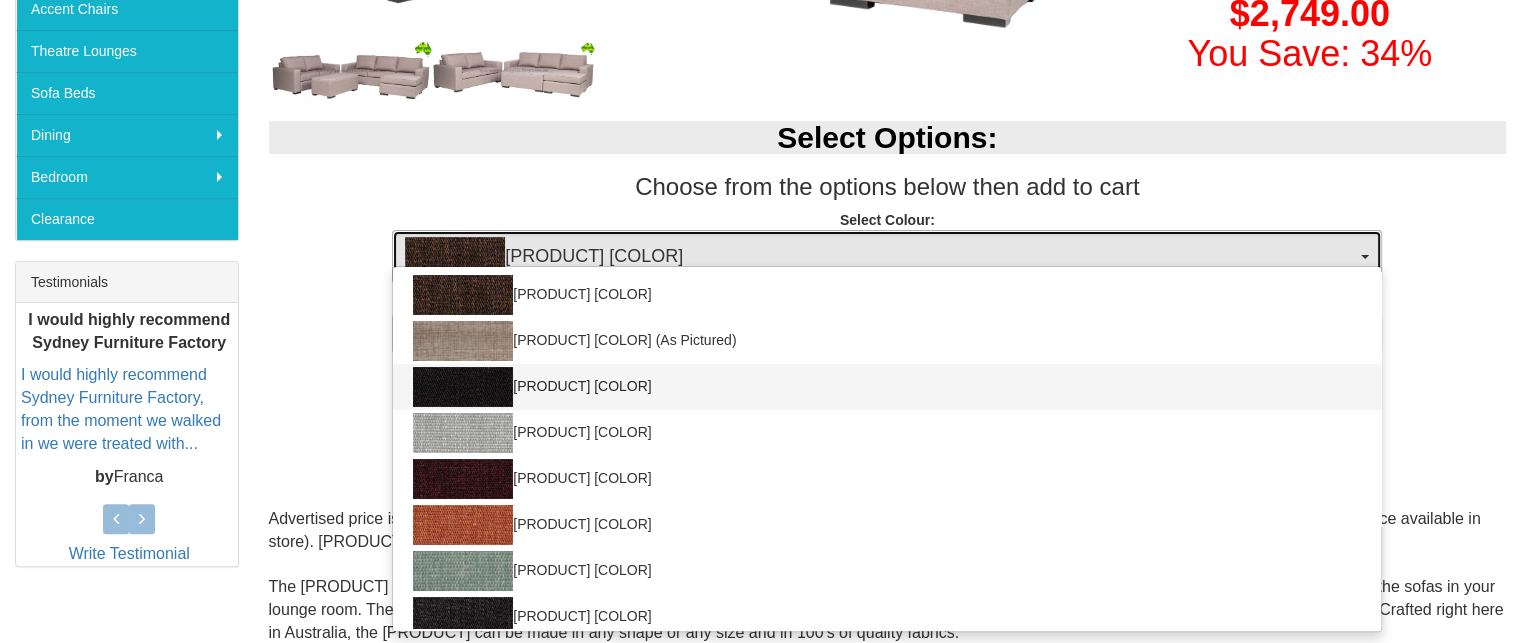 select on "42" 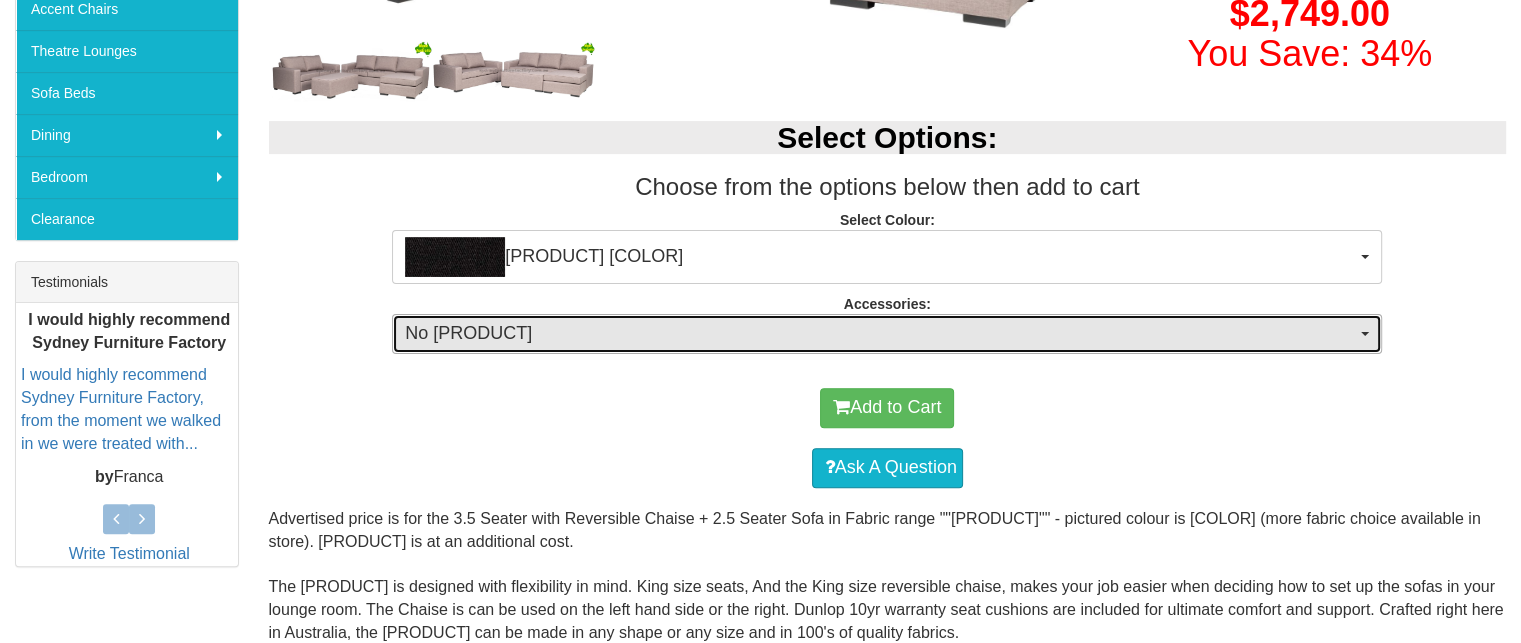 click on "No Ottoman" at bounding box center [880, 334] 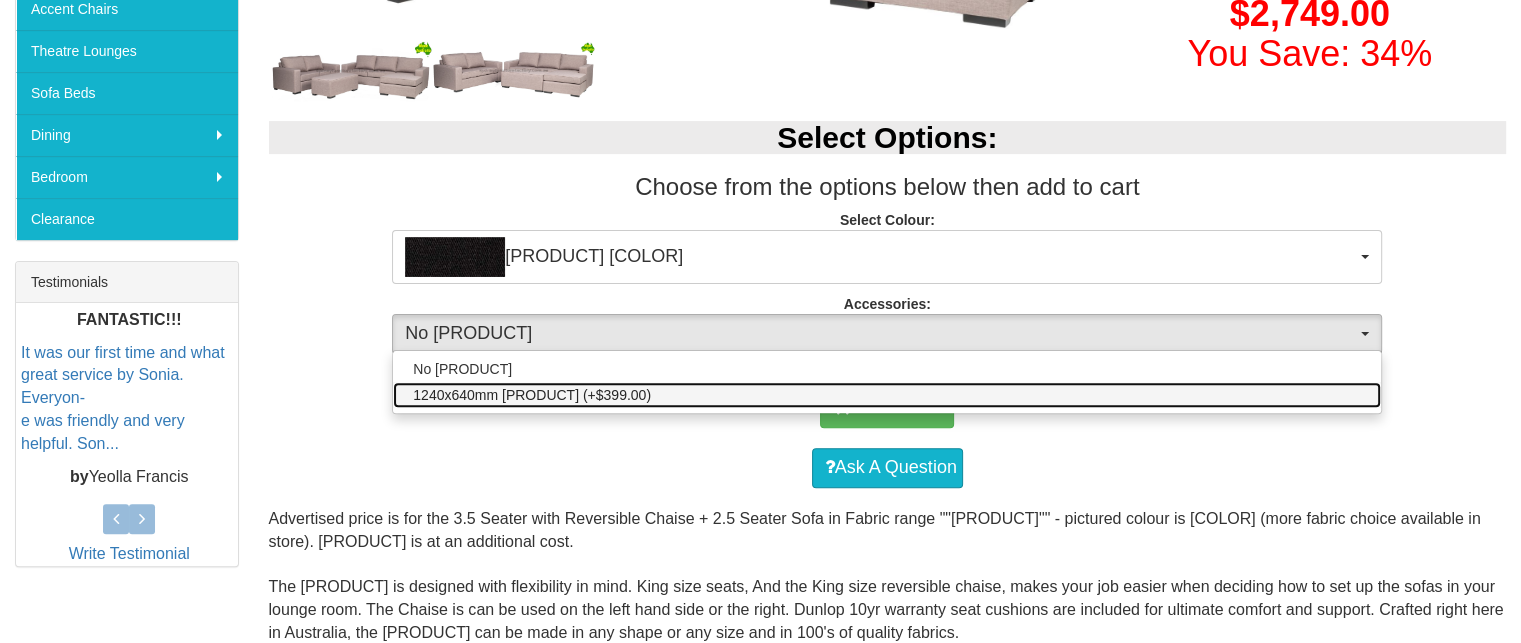 click on "1240x640mm Ottoman (+$399.00)" at bounding box center [887, 395] 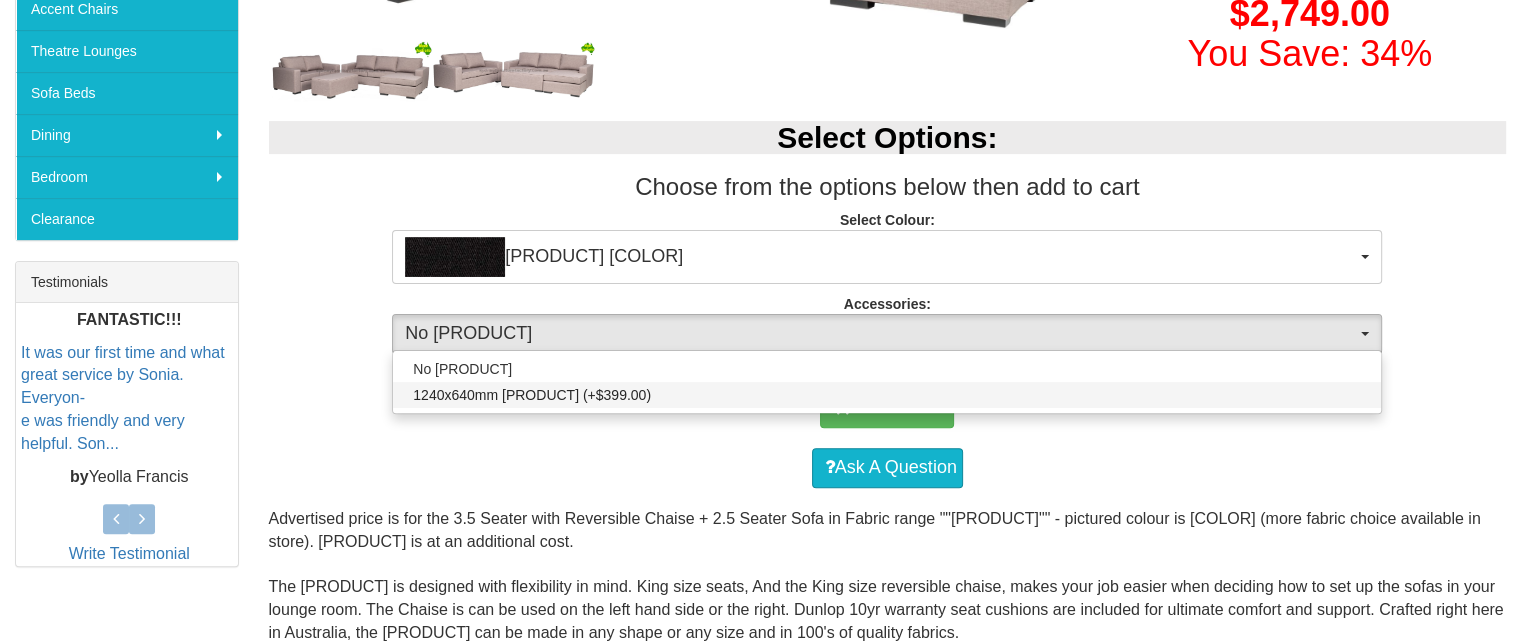 select on "394" 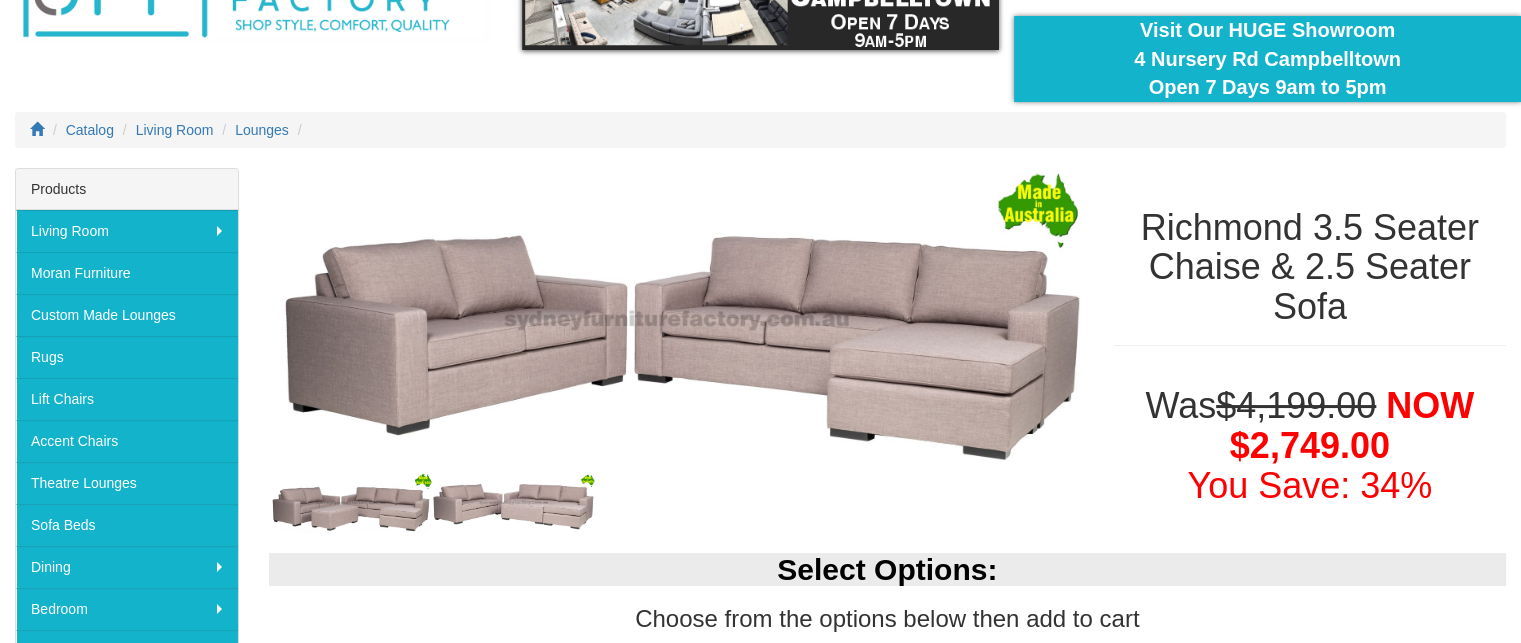 scroll, scrollTop: 0, scrollLeft: 0, axis: both 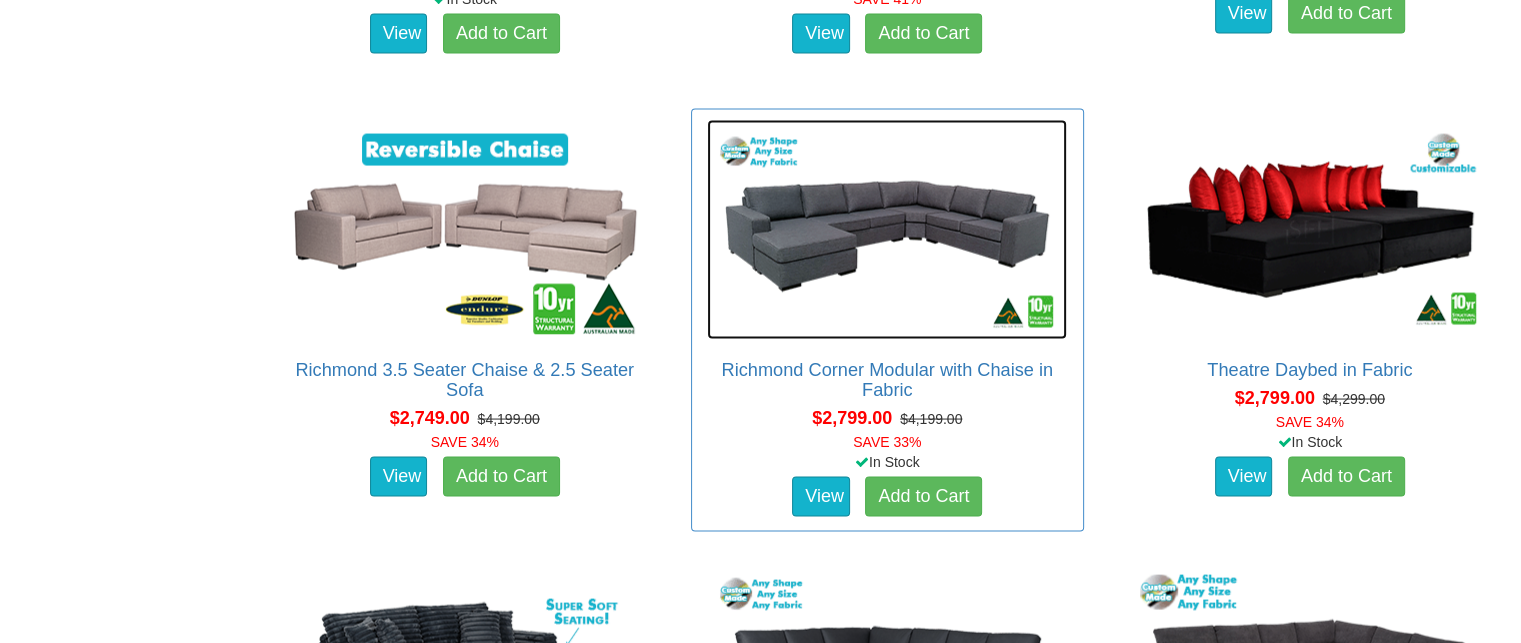 click at bounding box center (887, 230) 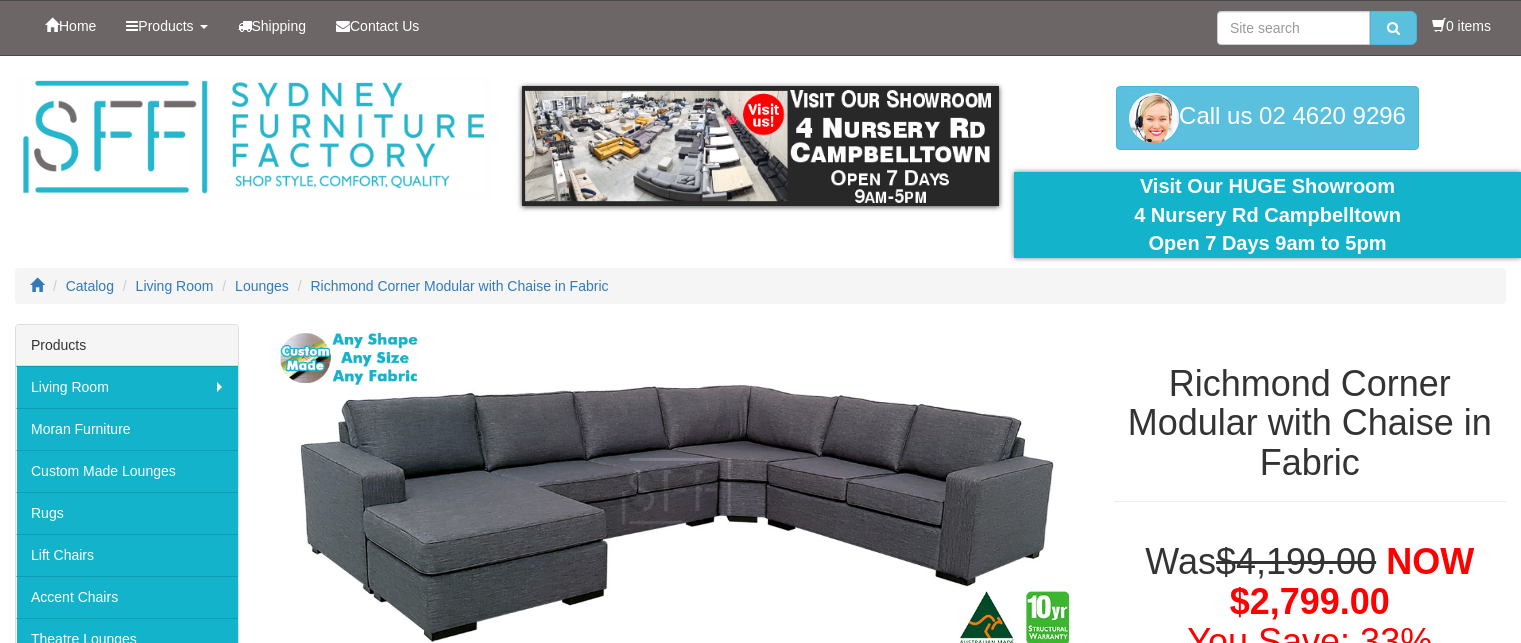scroll, scrollTop: 0, scrollLeft: 0, axis: both 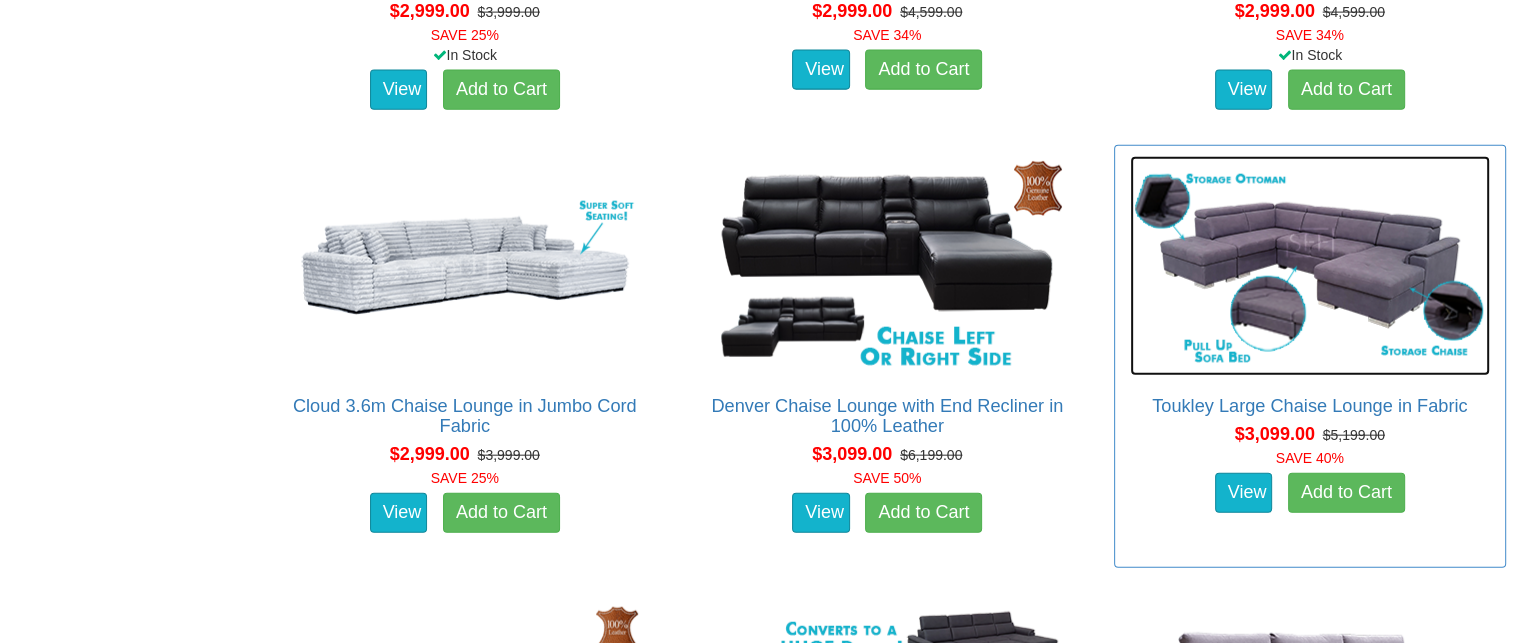 click at bounding box center [1310, 266] 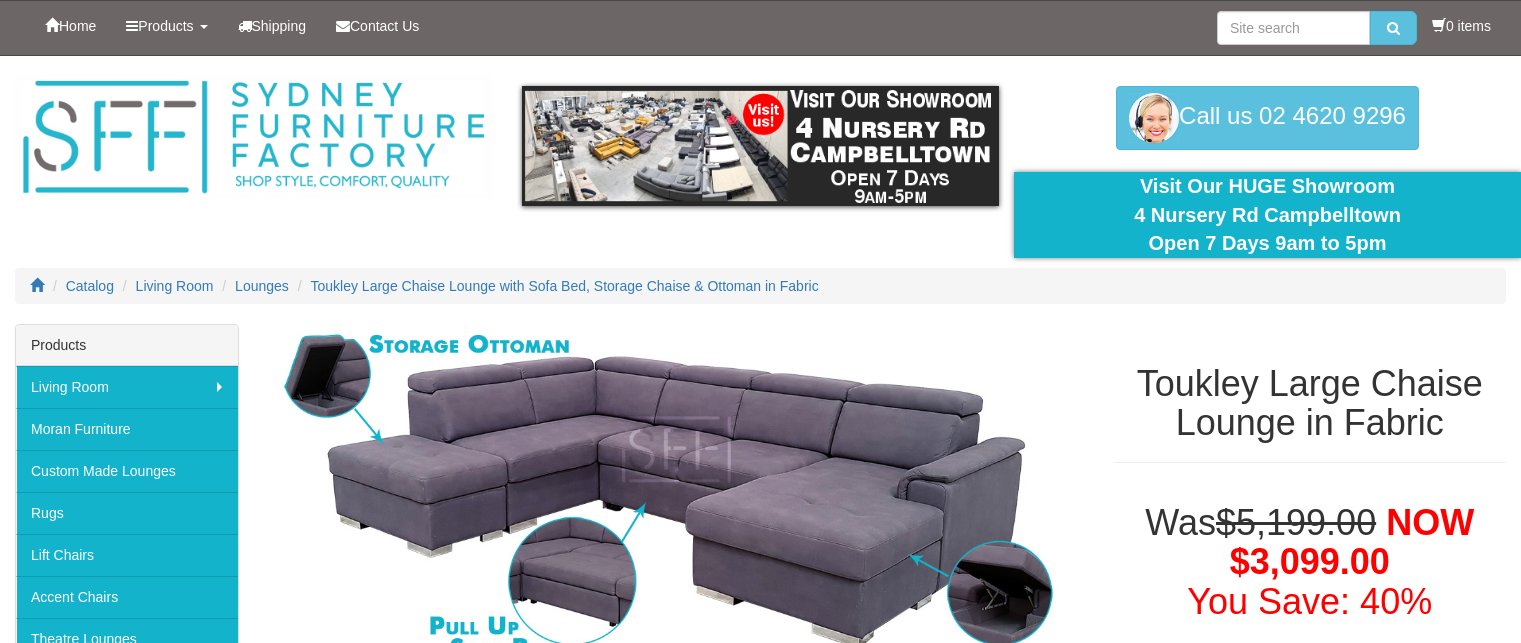 scroll, scrollTop: 0, scrollLeft: 0, axis: both 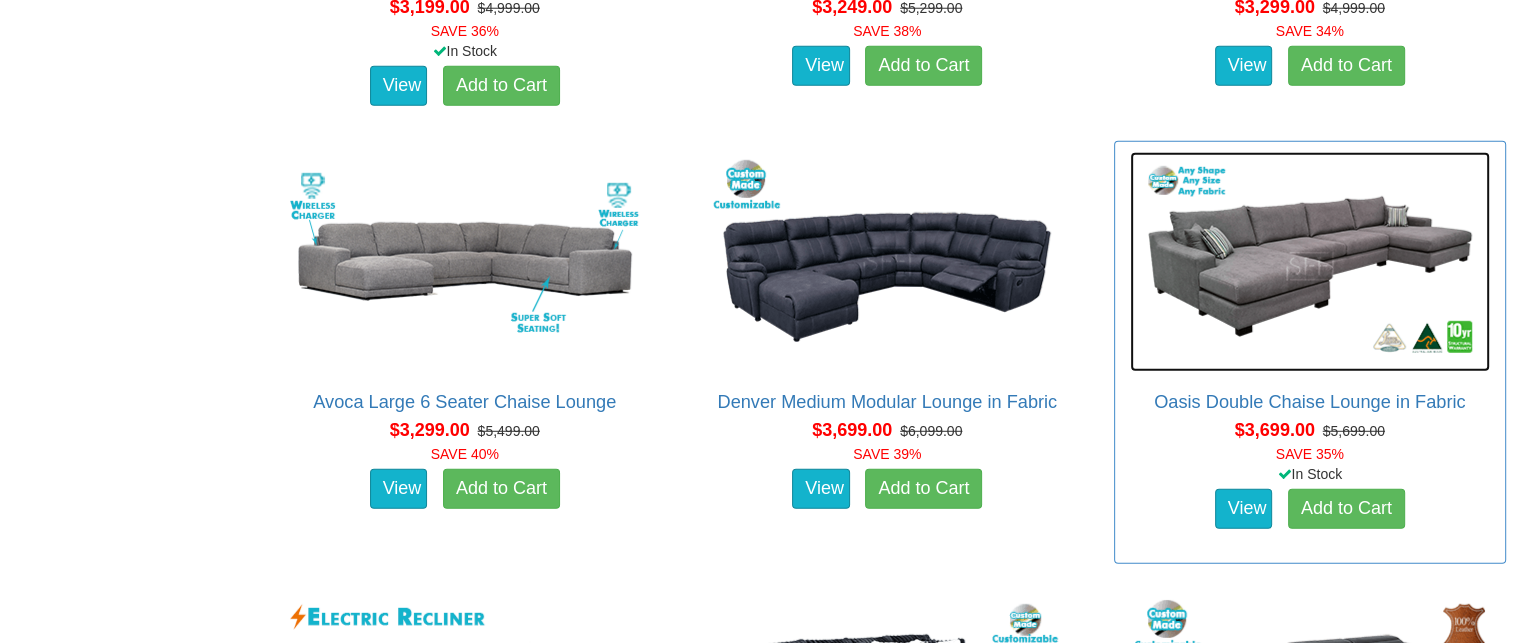 click at bounding box center [1310, 262] 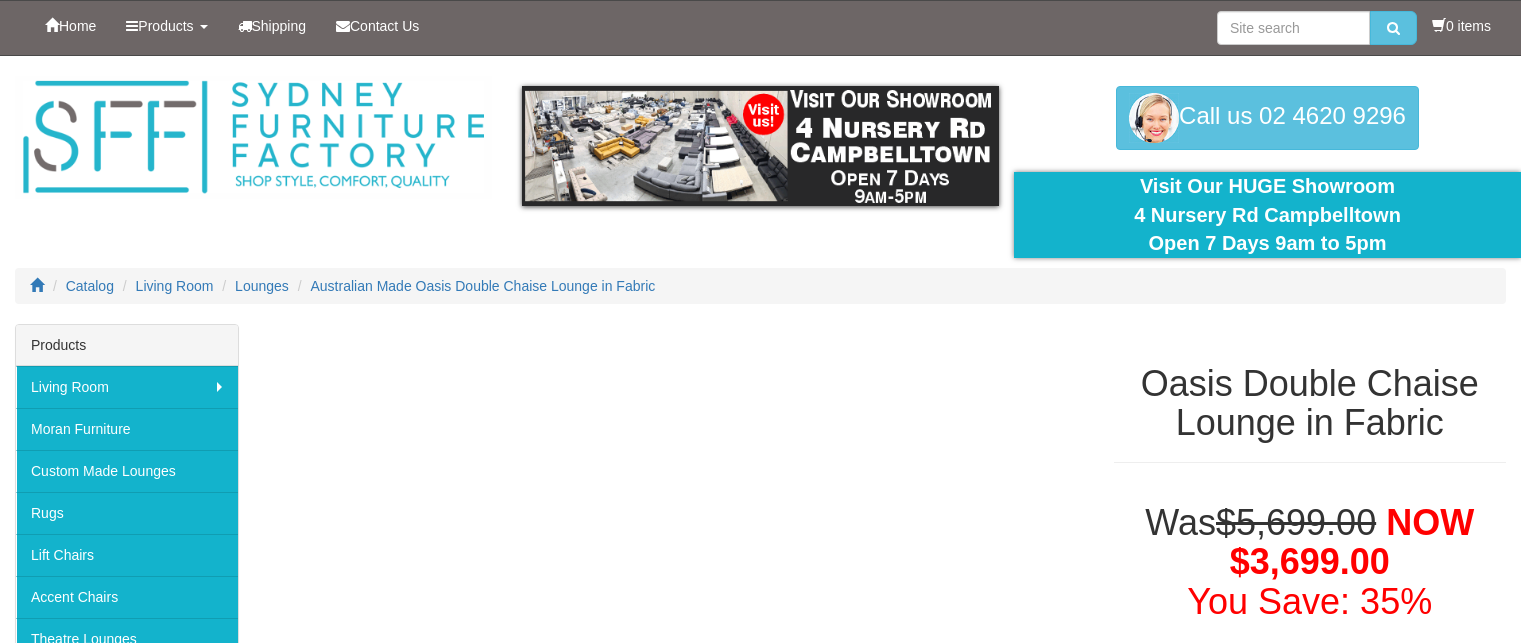 scroll, scrollTop: 0, scrollLeft: 0, axis: both 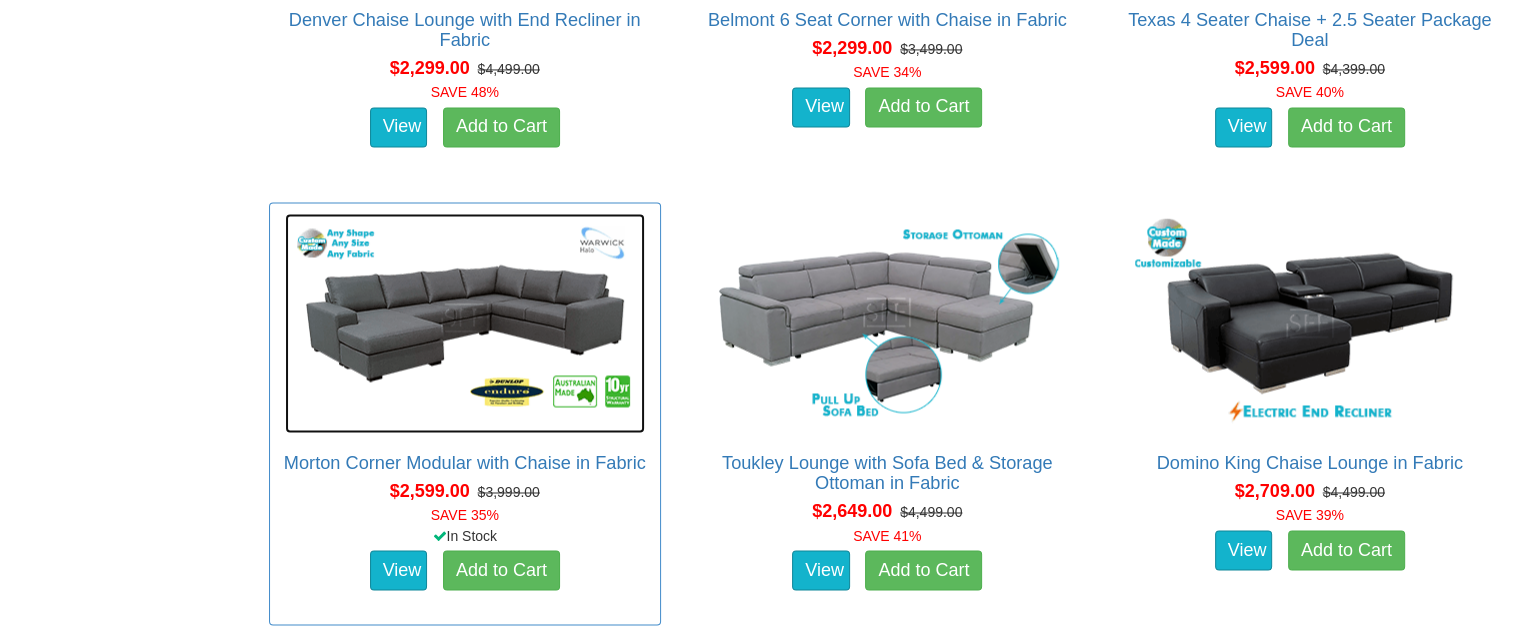 click at bounding box center (465, 323) 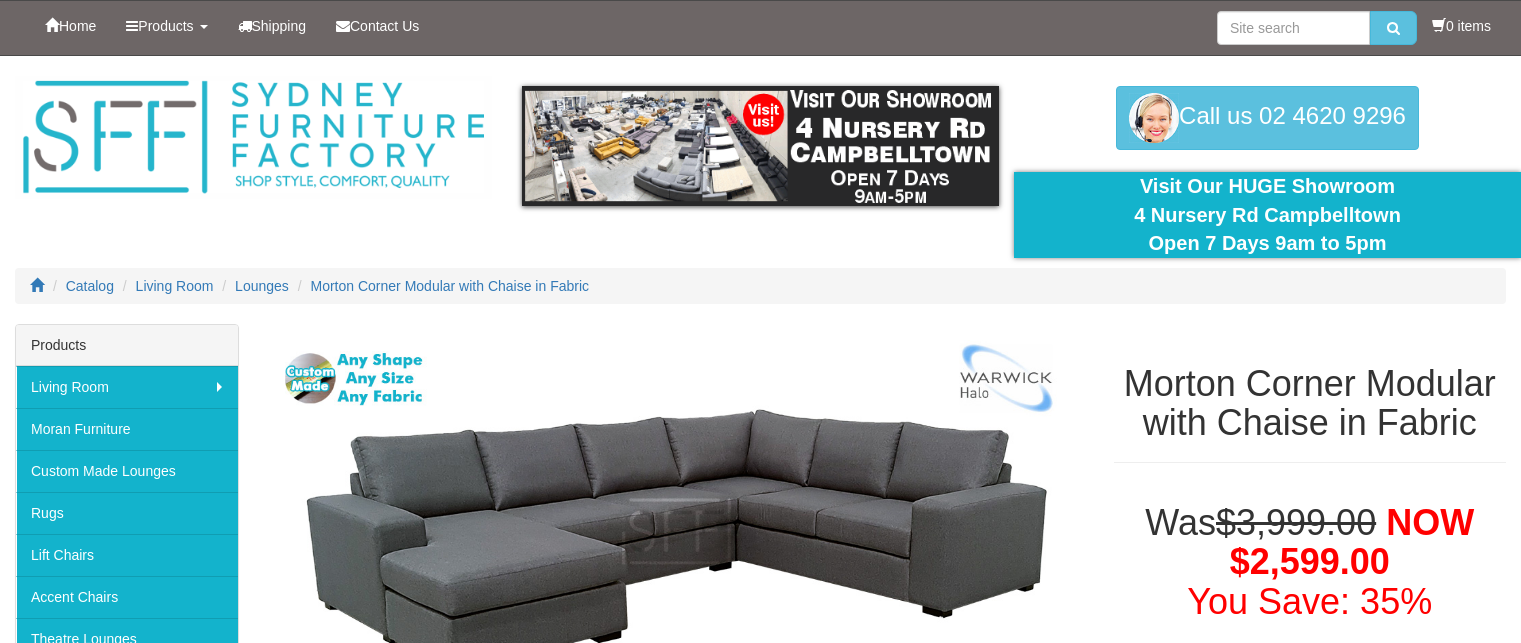 scroll, scrollTop: 0, scrollLeft: 0, axis: both 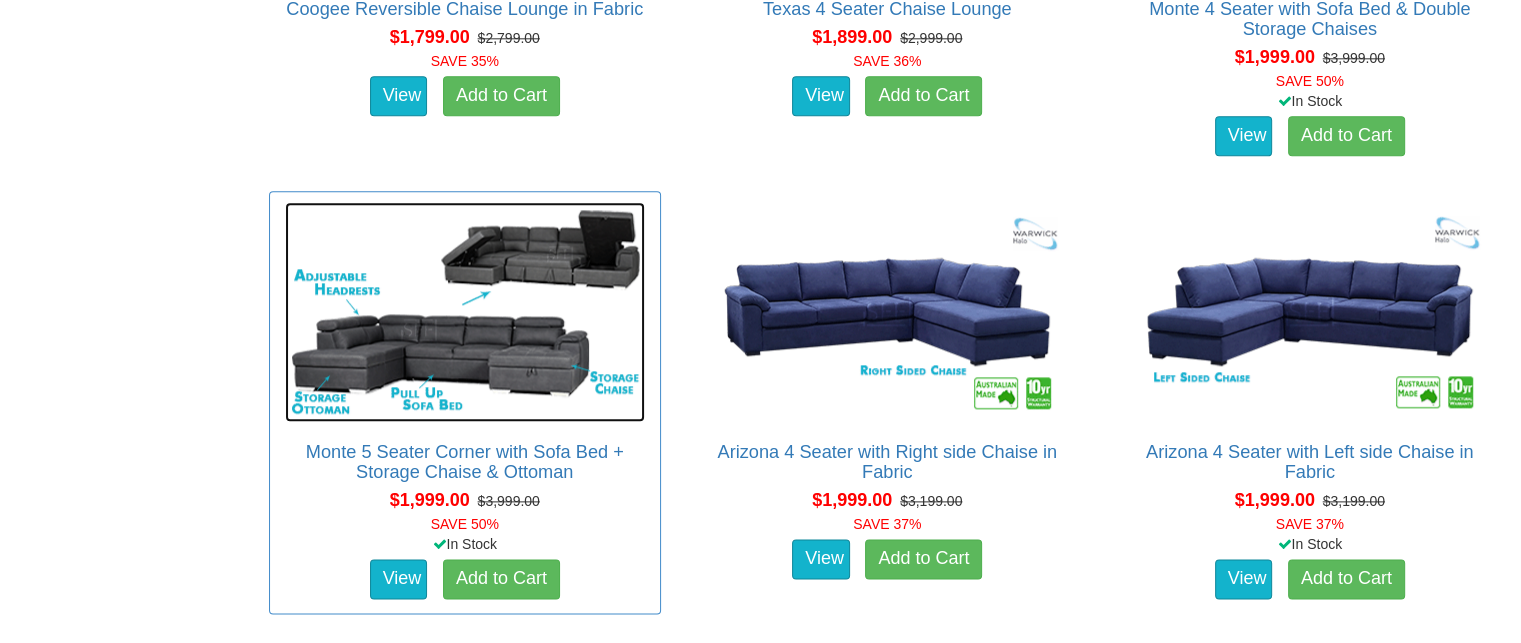 click at bounding box center [465, 312] 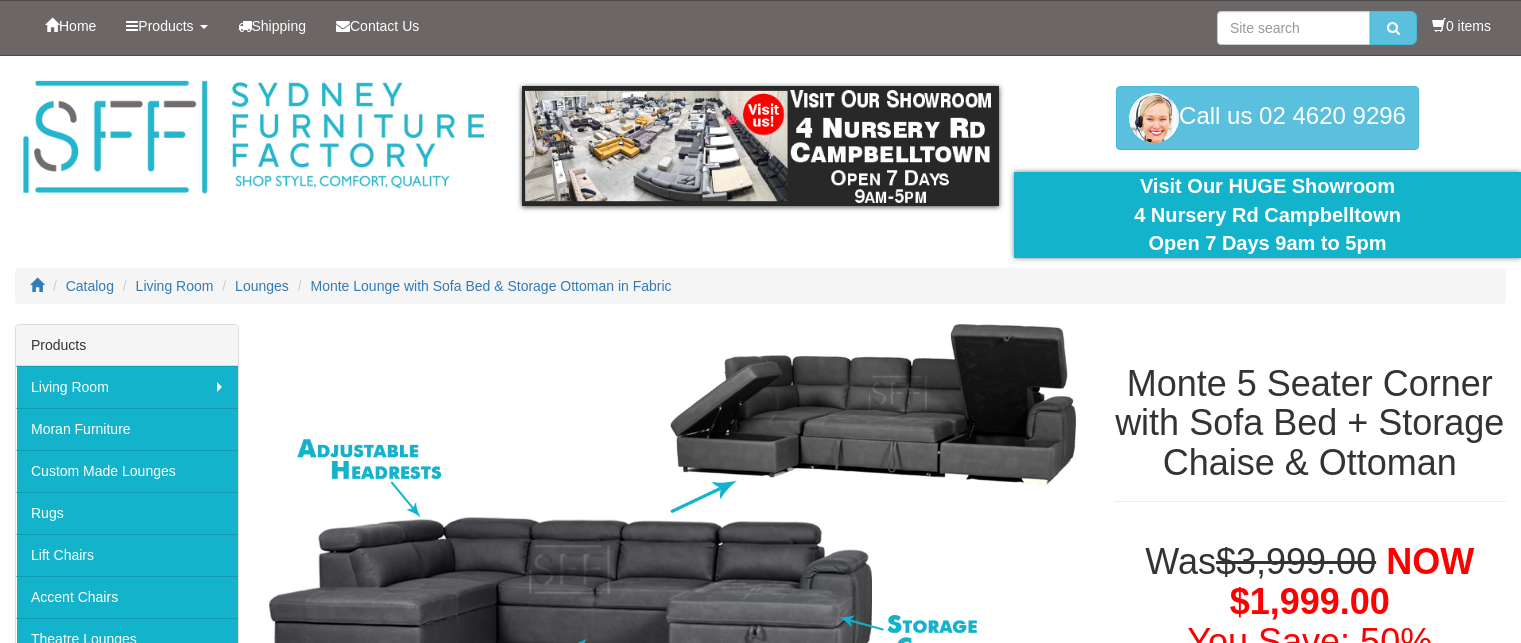 scroll, scrollTop: 0, scrollLeft: 0, axis: both 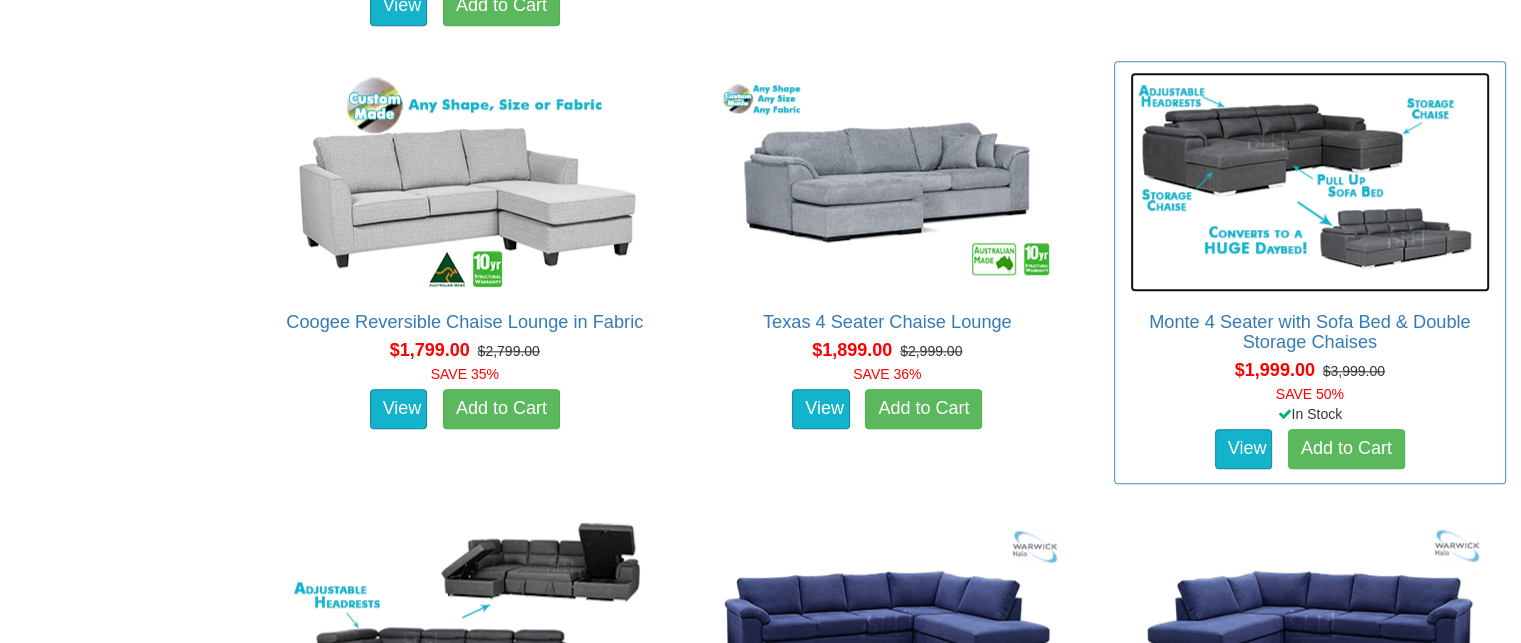click at bounding box center (1310, 182) 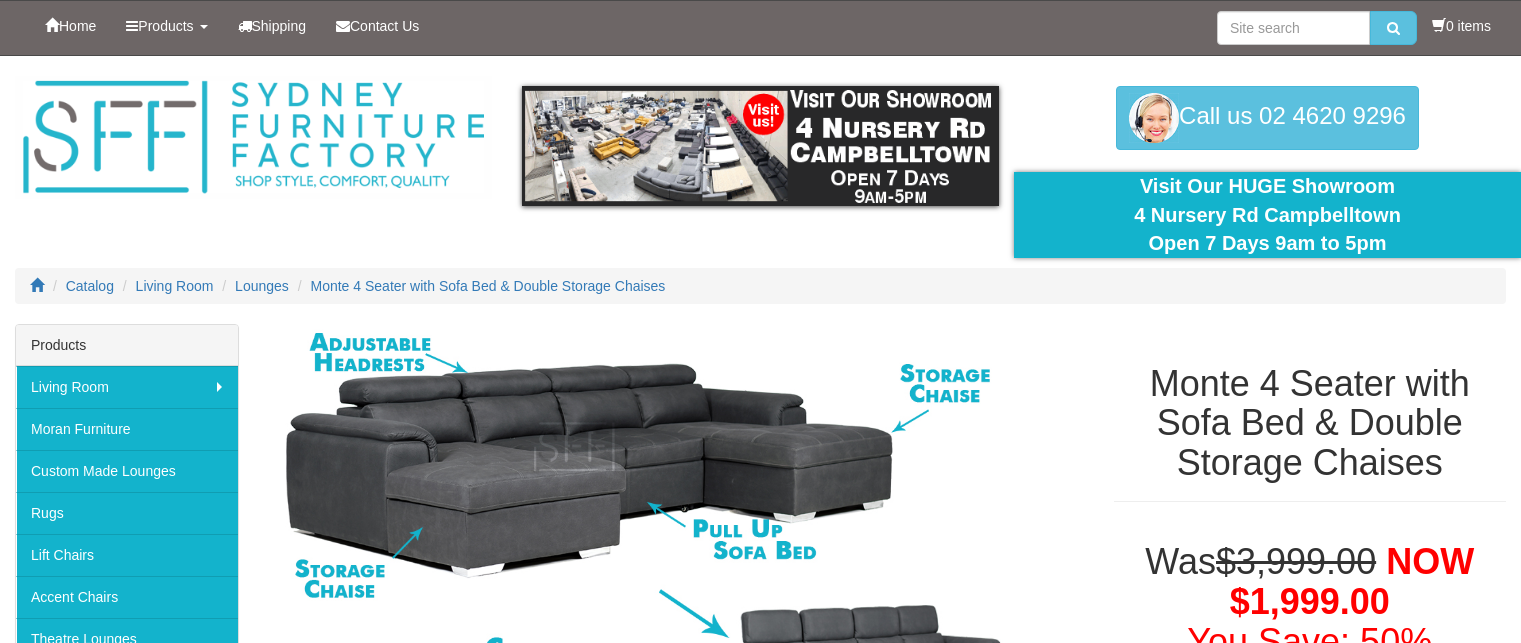 scroll, scrollTop: 0, scrollLeft: 0, axis: both 